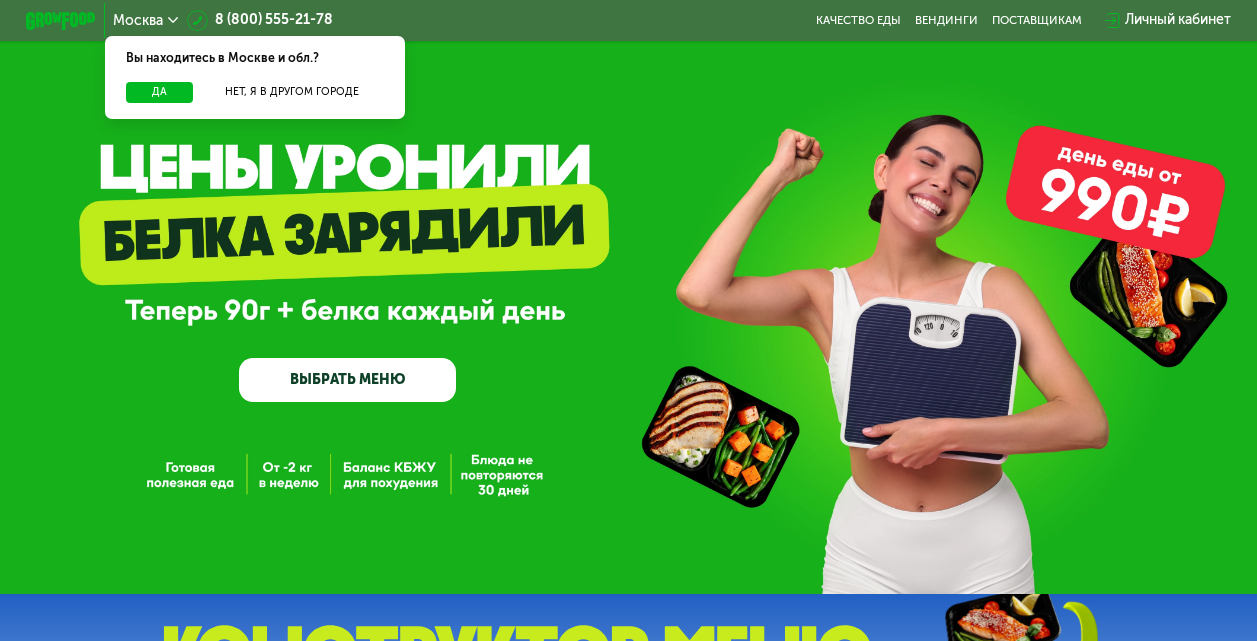 click on "Да" at bounding box center (159, 92) 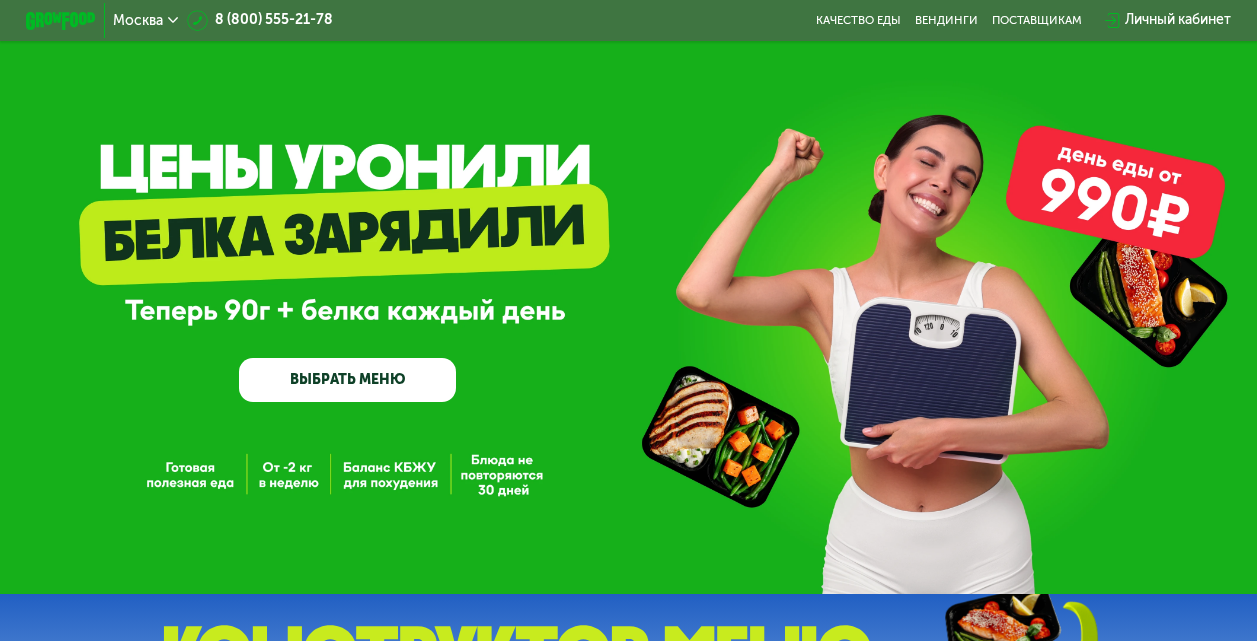 scroll, scrollTop: 0, scrollLeft: 0, axis: both 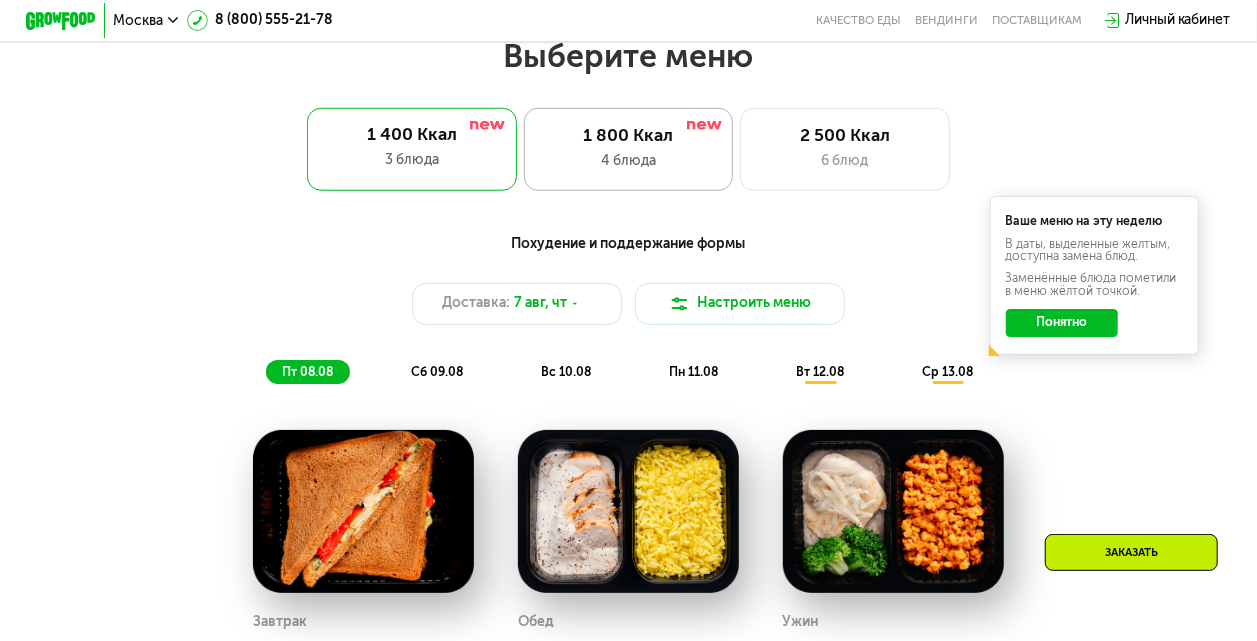 click on "1 800 Ккал" at bounding box center (628, 136) 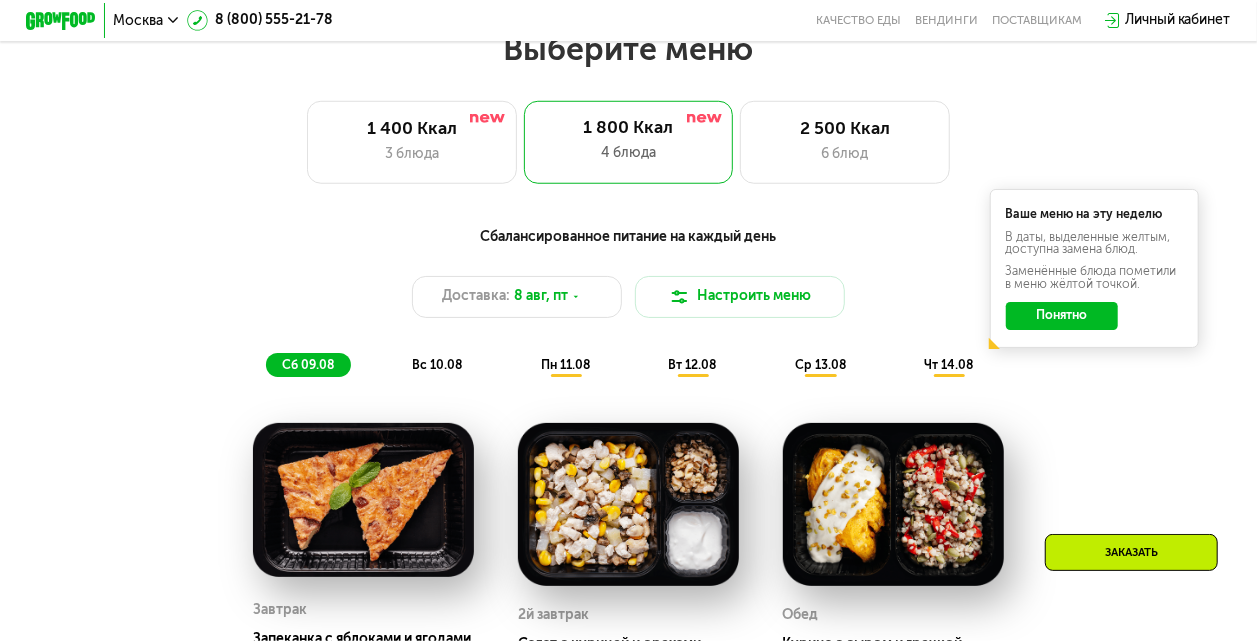 scroll, scrollTop: 769, scrollLeft: 0, axis: vertical 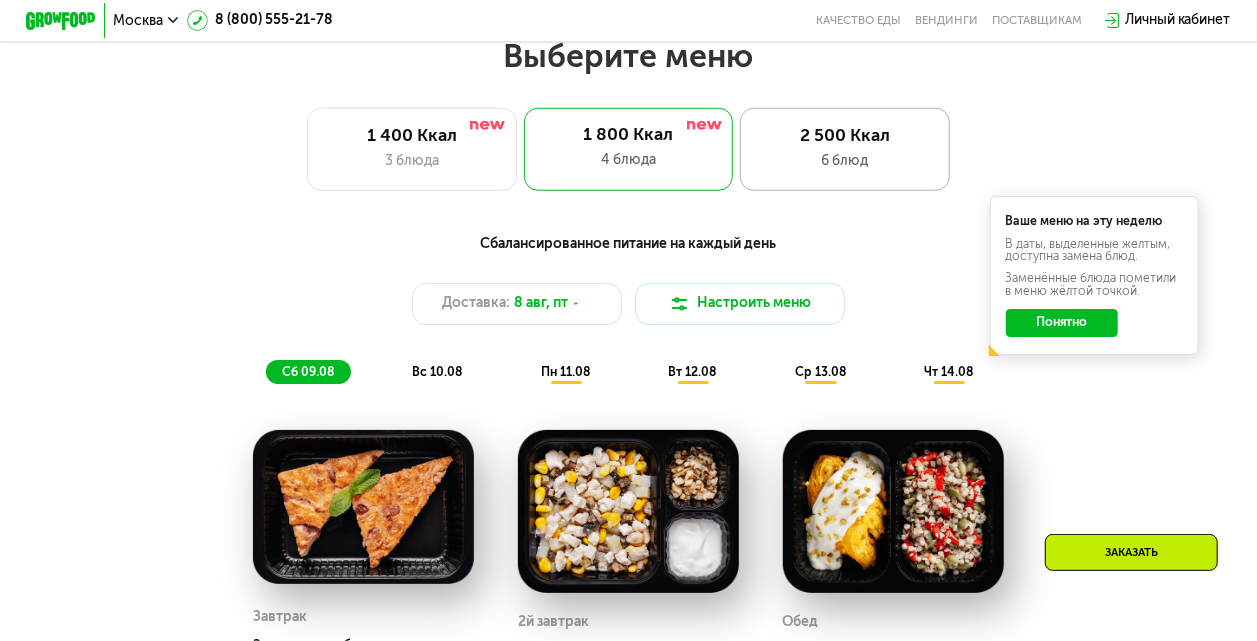 click on "6 блюд" at bounding box center [845, 161] 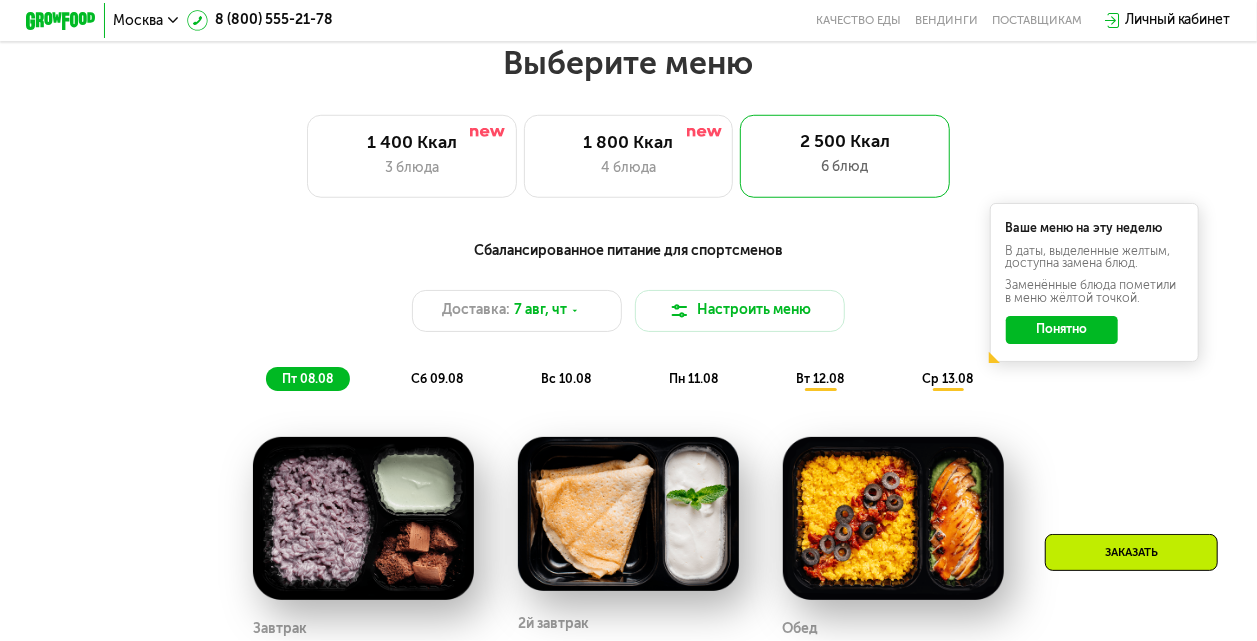 scroll, scrollTop: 769, scrollLeft: 0, axis: vertical 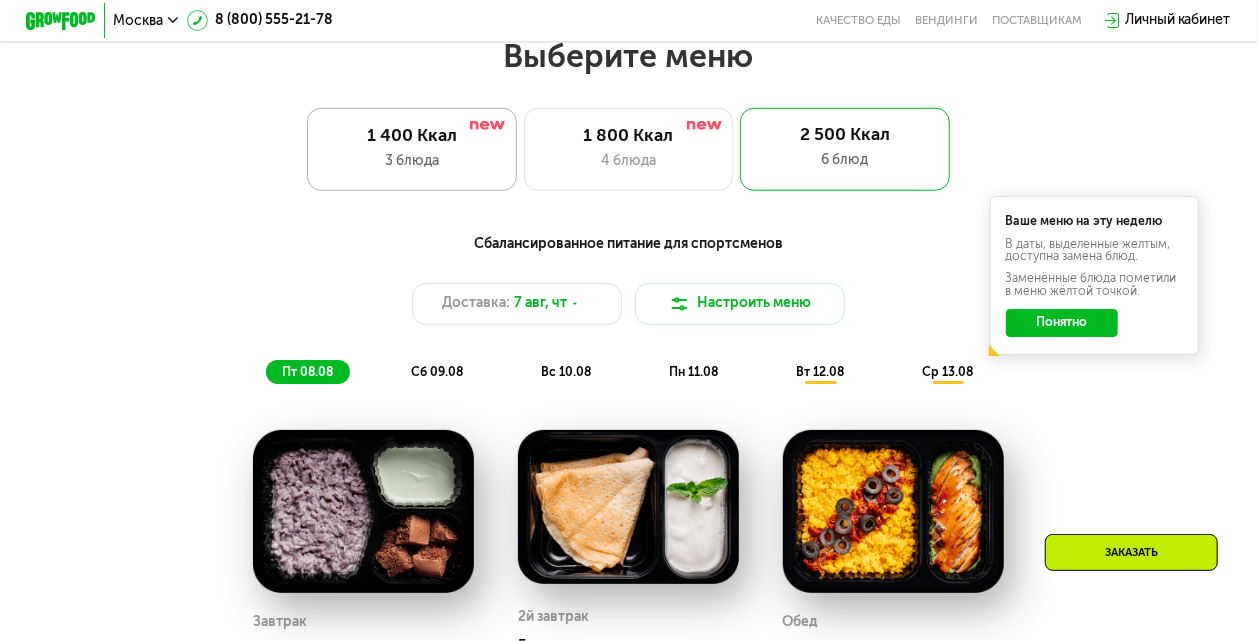 click on "3 блюда" at bounding box center [412, 161] 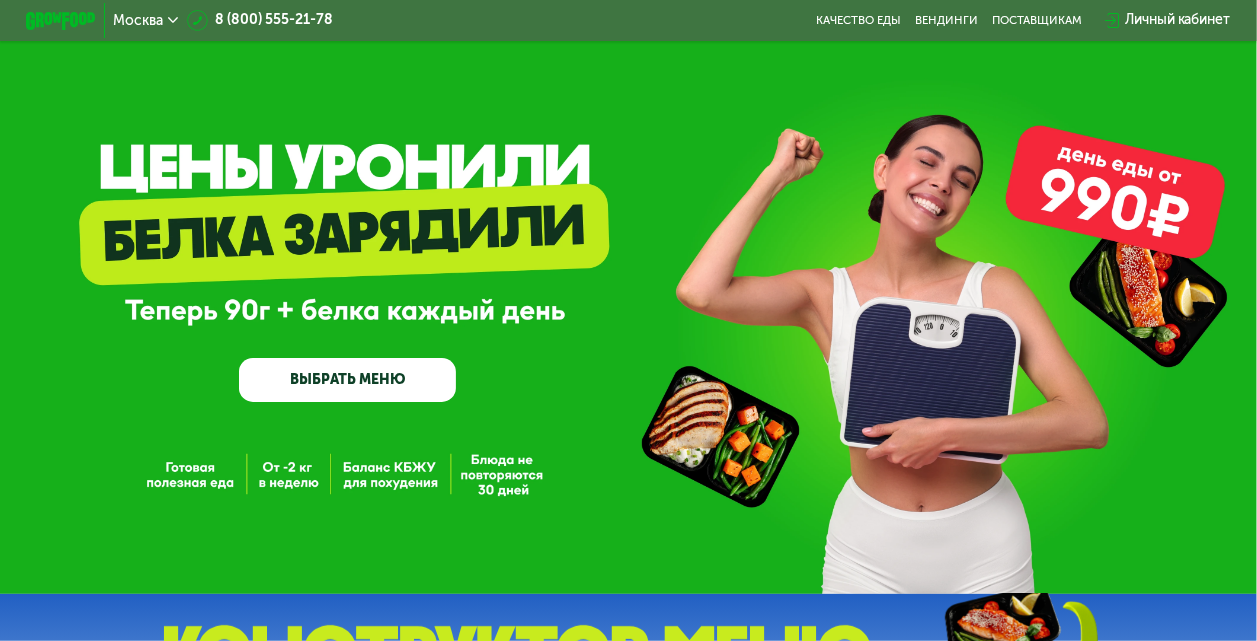 scroll, scrollTop: 0, scrollLeft: 0, axis: both 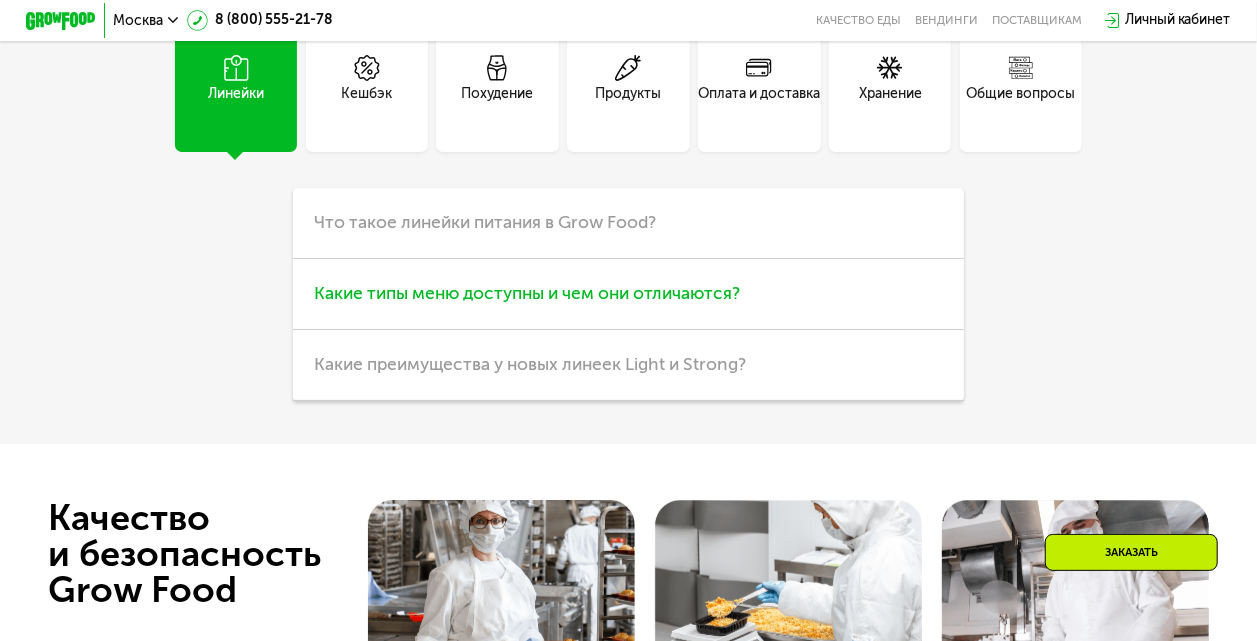 click on "Какие типы меню доступны и чем они отличаются?" at bounding box center (527, 293) 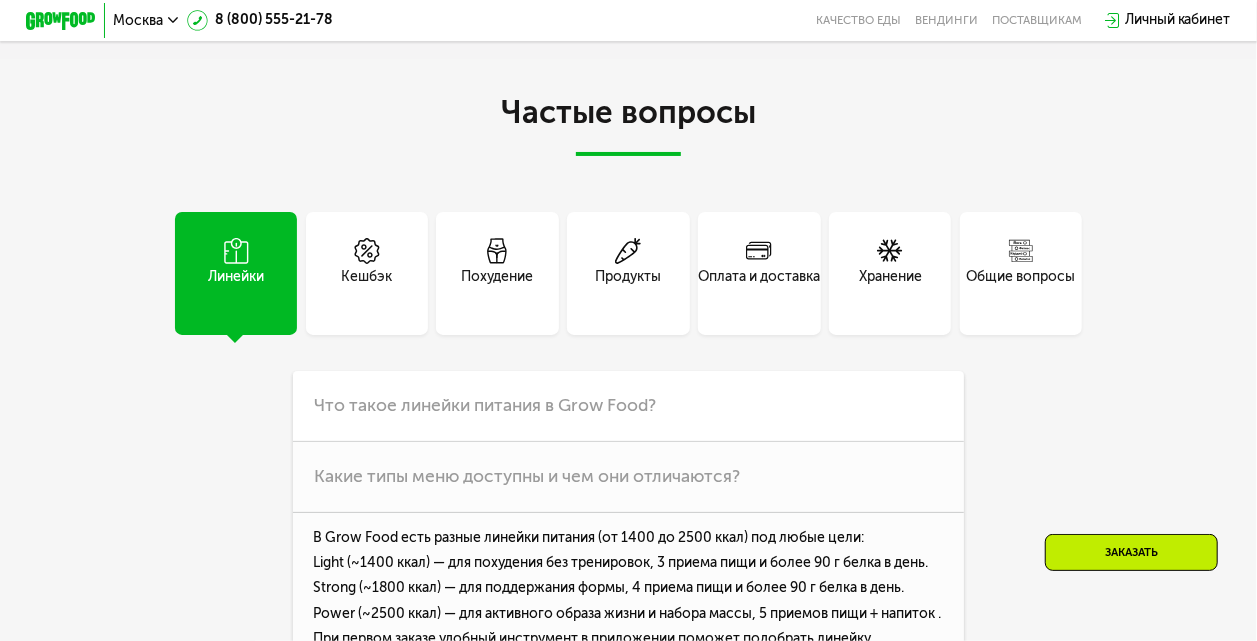 scroll, scrollTop: 4013, scrollLeft: 0, axis: vertical 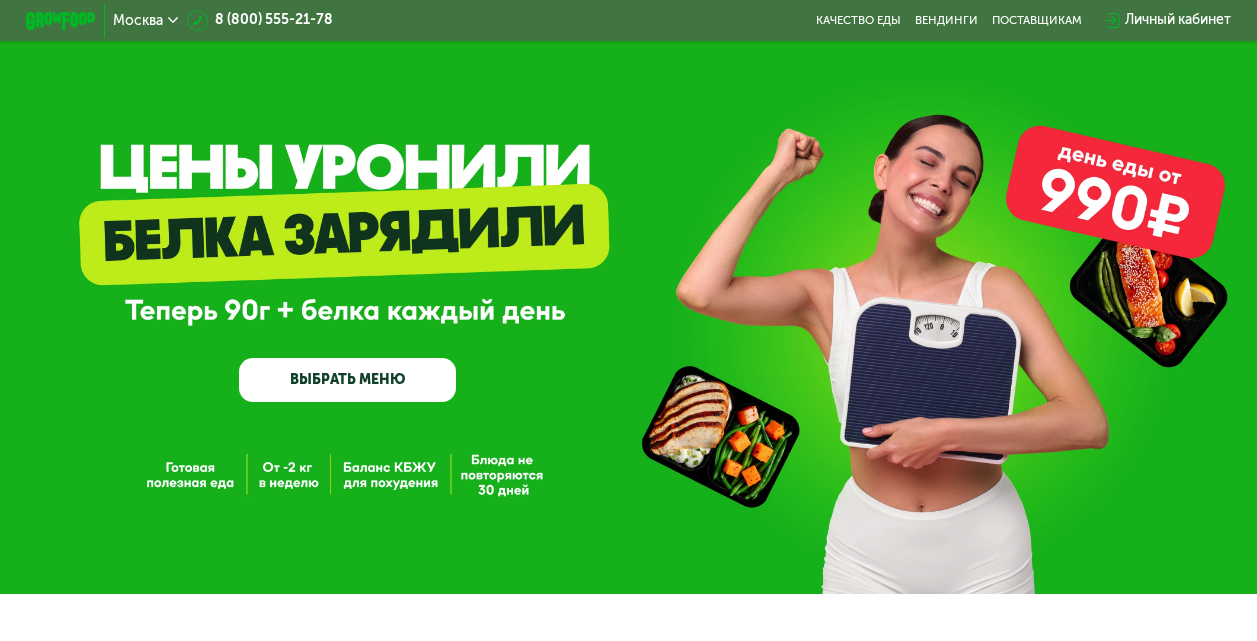 click at bounding box center (60, 21) 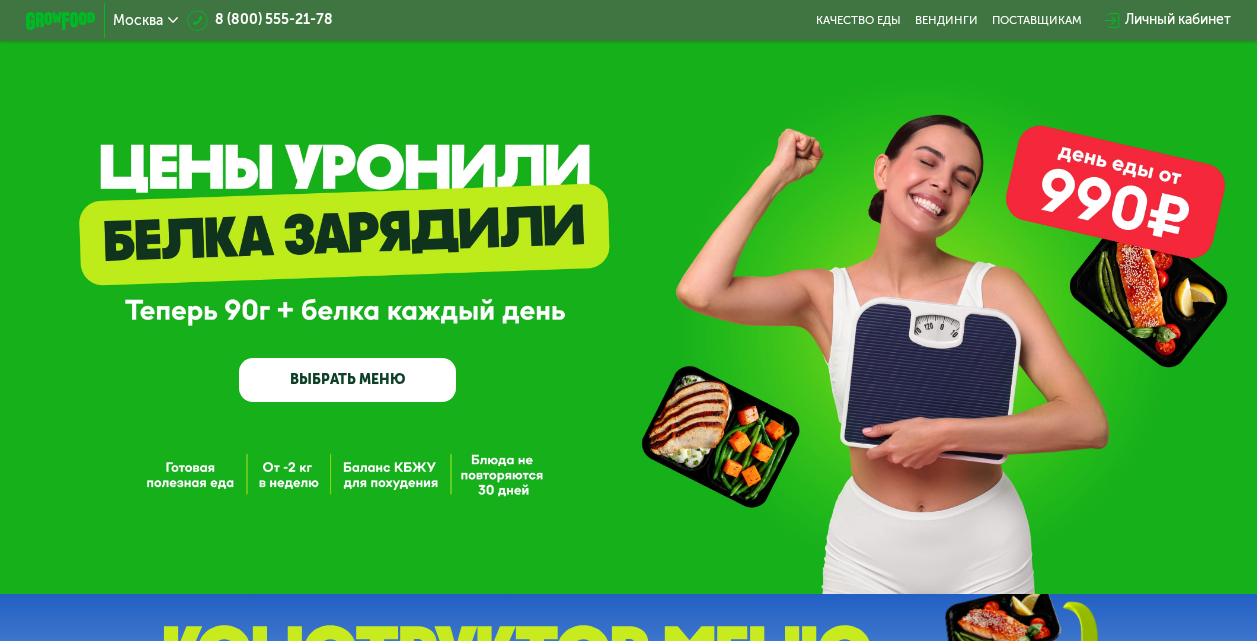 scroll, scrollTop: 0, scrollLeft: 0, axis: both 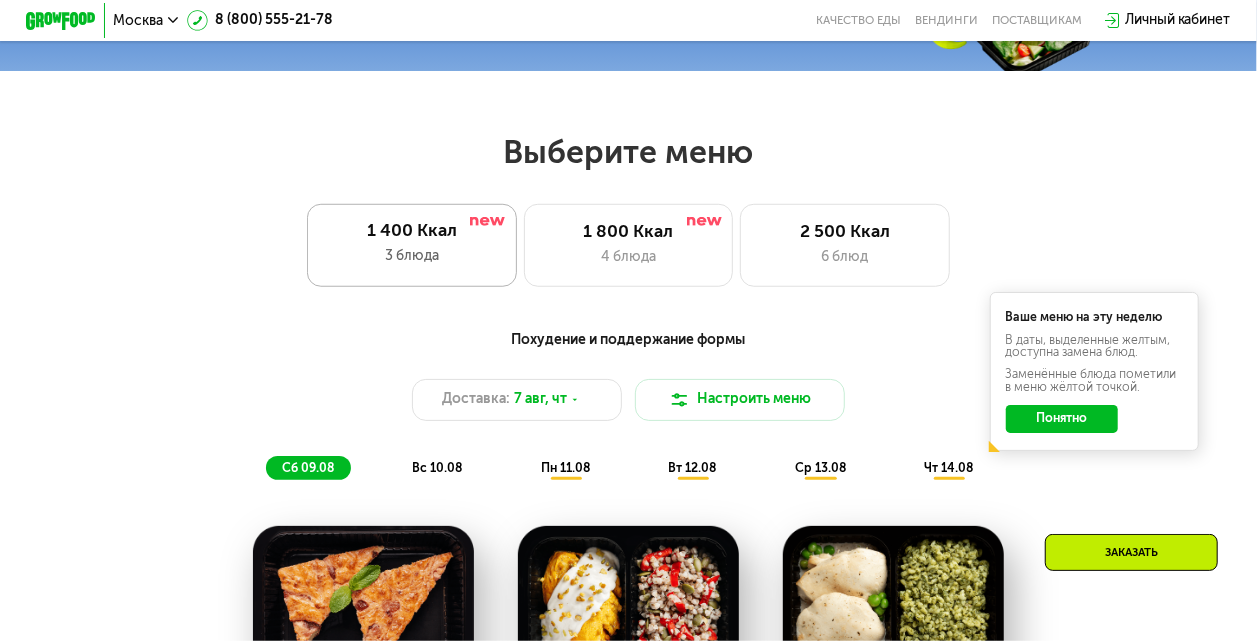 click on "1 400 Ккал" at bounding box center [412, 231] 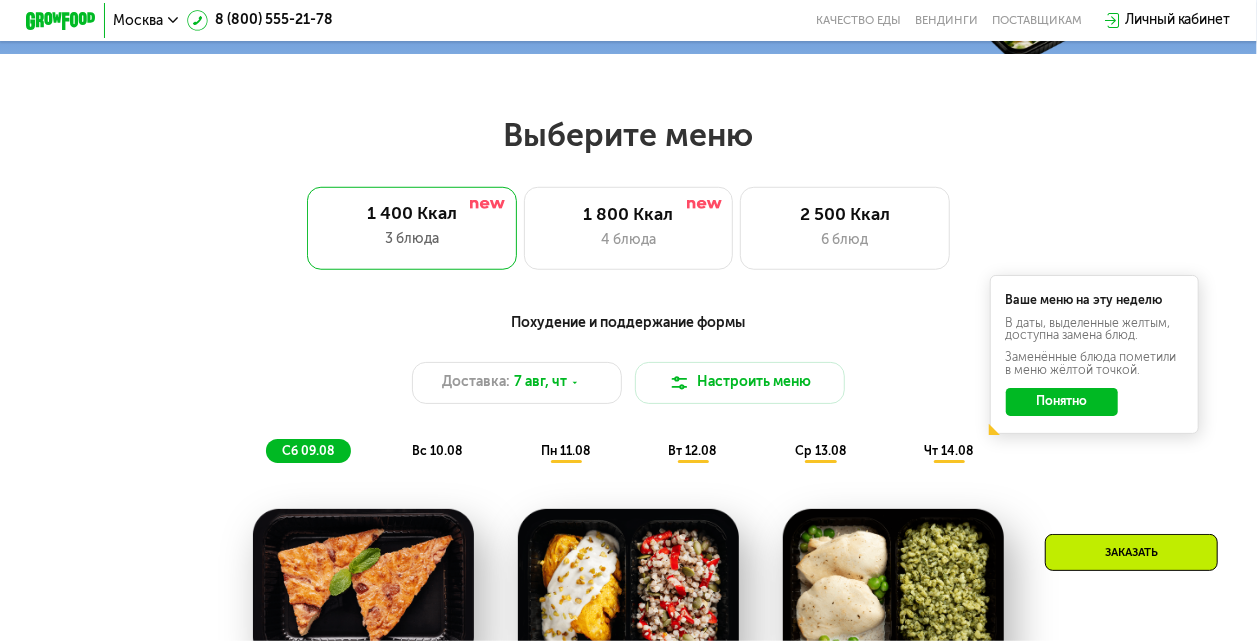 scroll, scrollTop: 673, scrollLeft: 0, axis: vertical 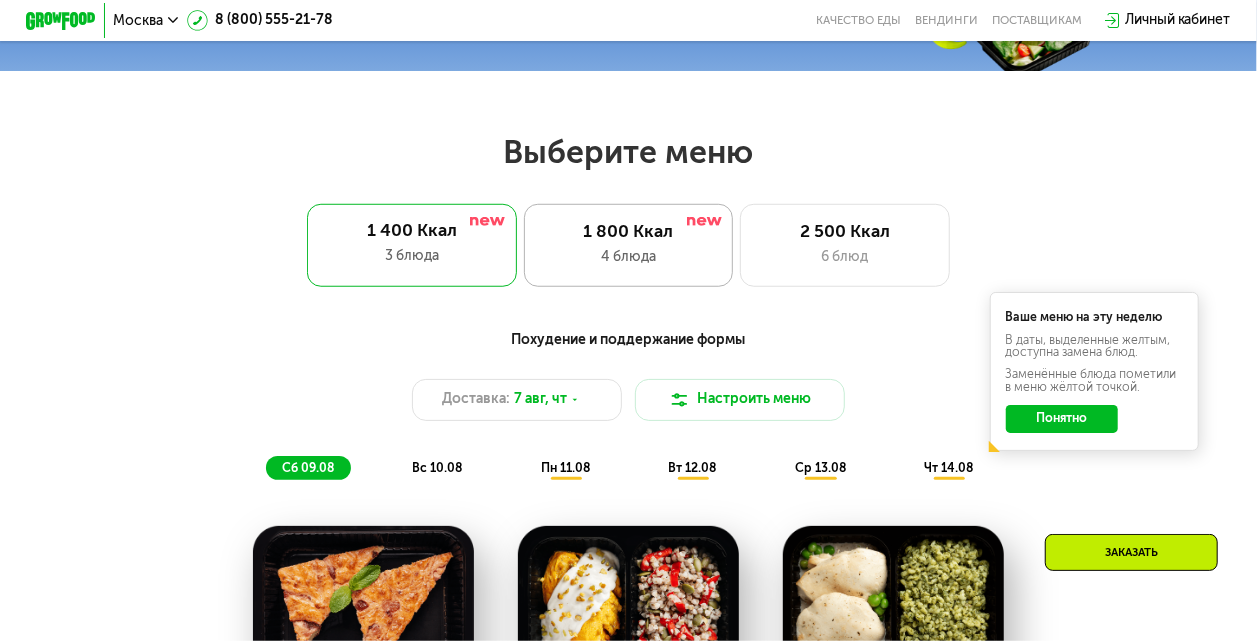 click on "1 800 Ккал" at bounding box center (628, 232) 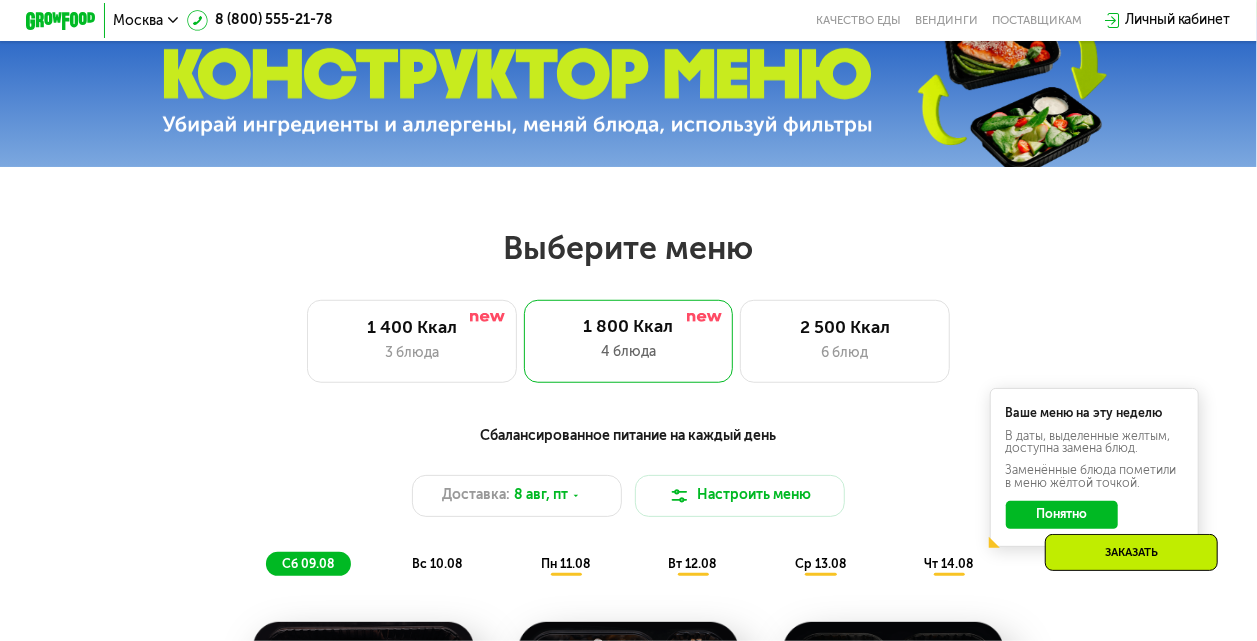 scroll, scrollTop: 673, scrollLeft: 0, axis: vertical 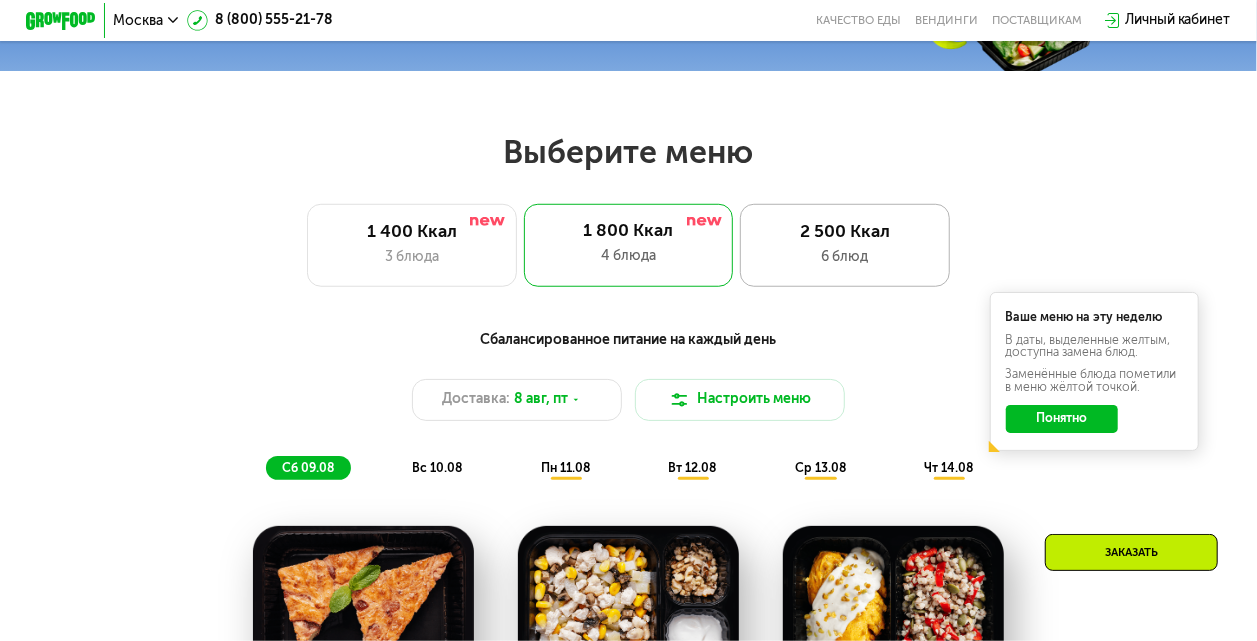 click on "2 500 Ккал" at bounding box center (845, 232) 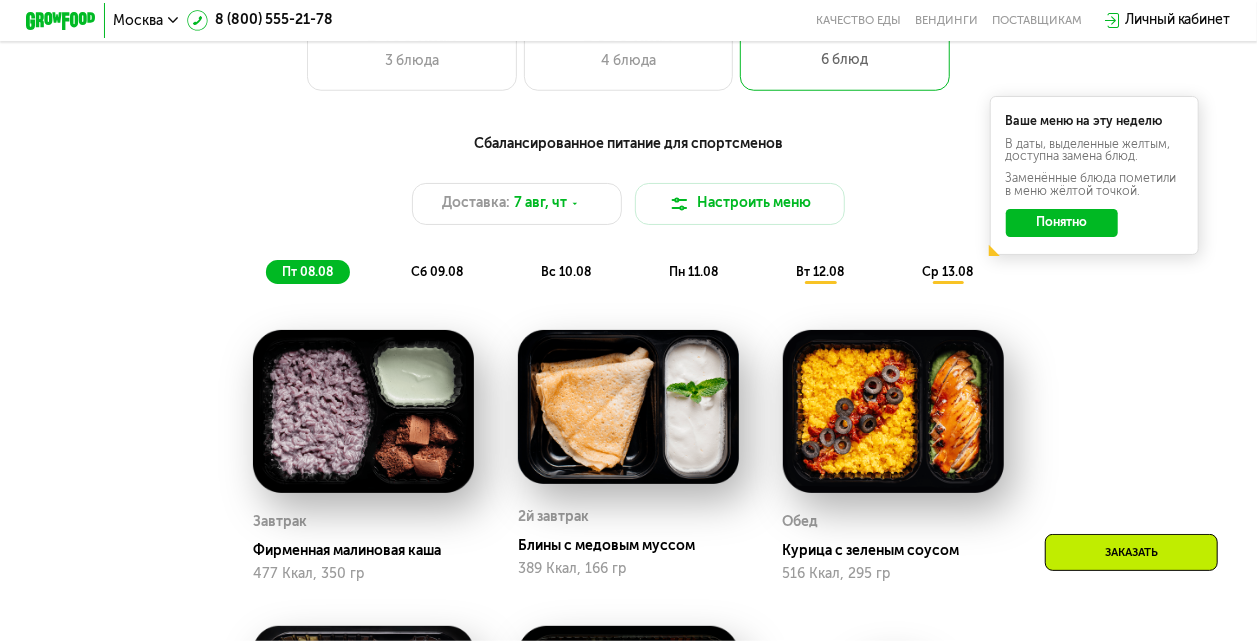 scroll, scrollTop: 865, scrollLeft: 0, axis: vertical 